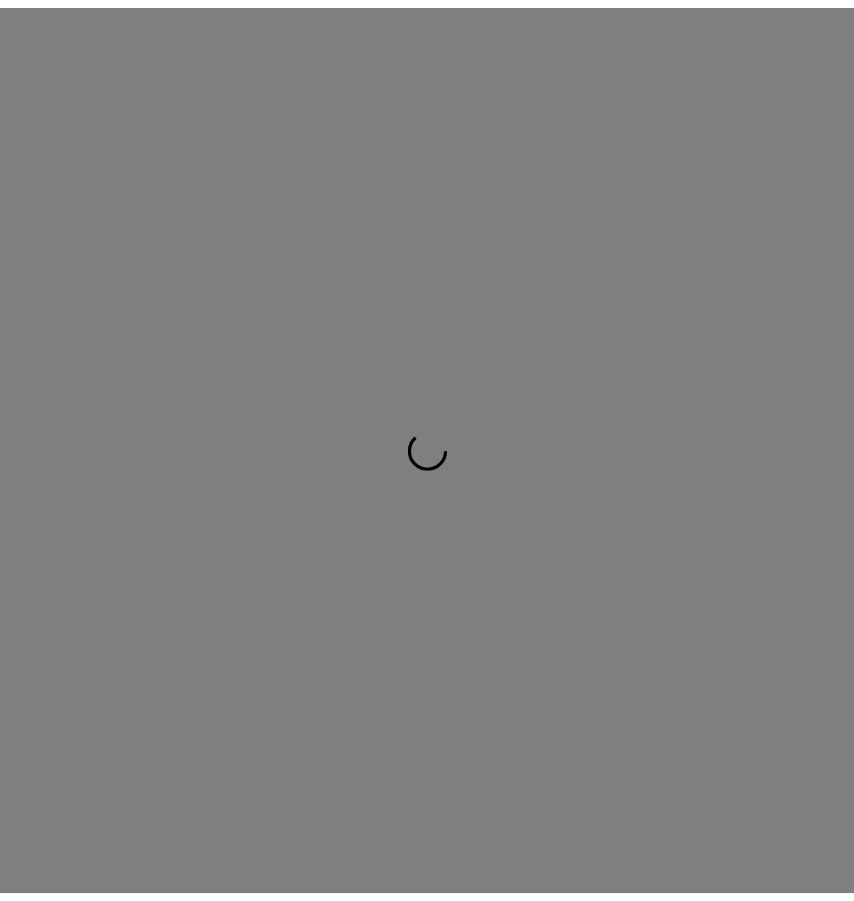 scroll, scrollTop: 0, scrollLeft: 0, axis: both 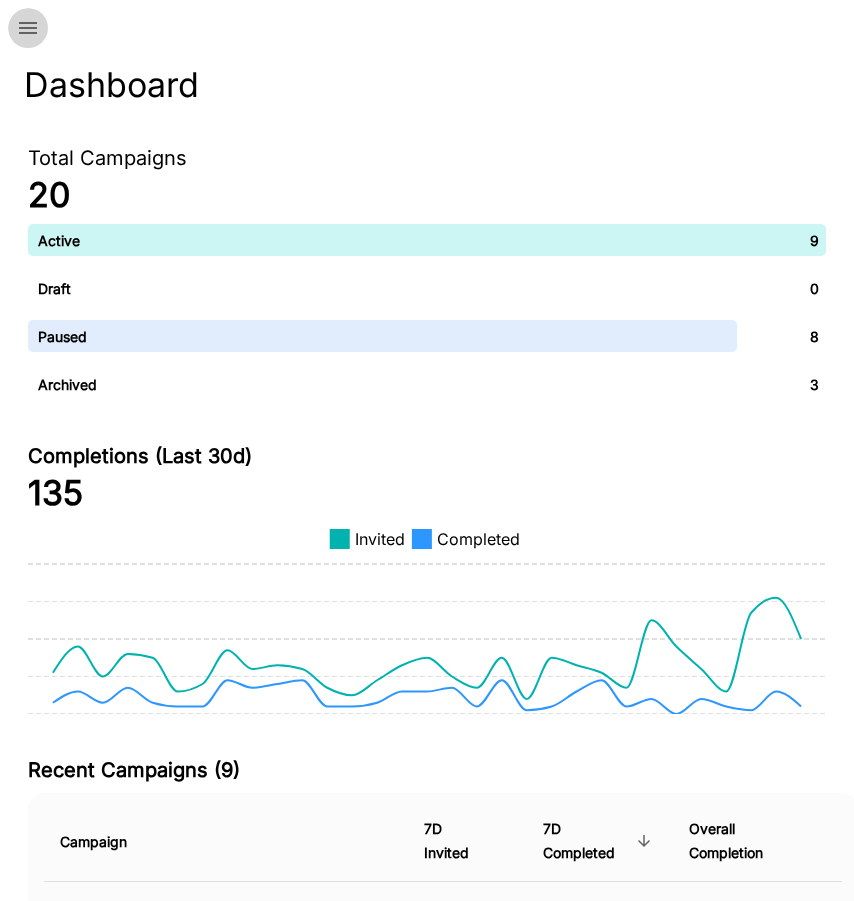 click at bounding box center [28, 28] 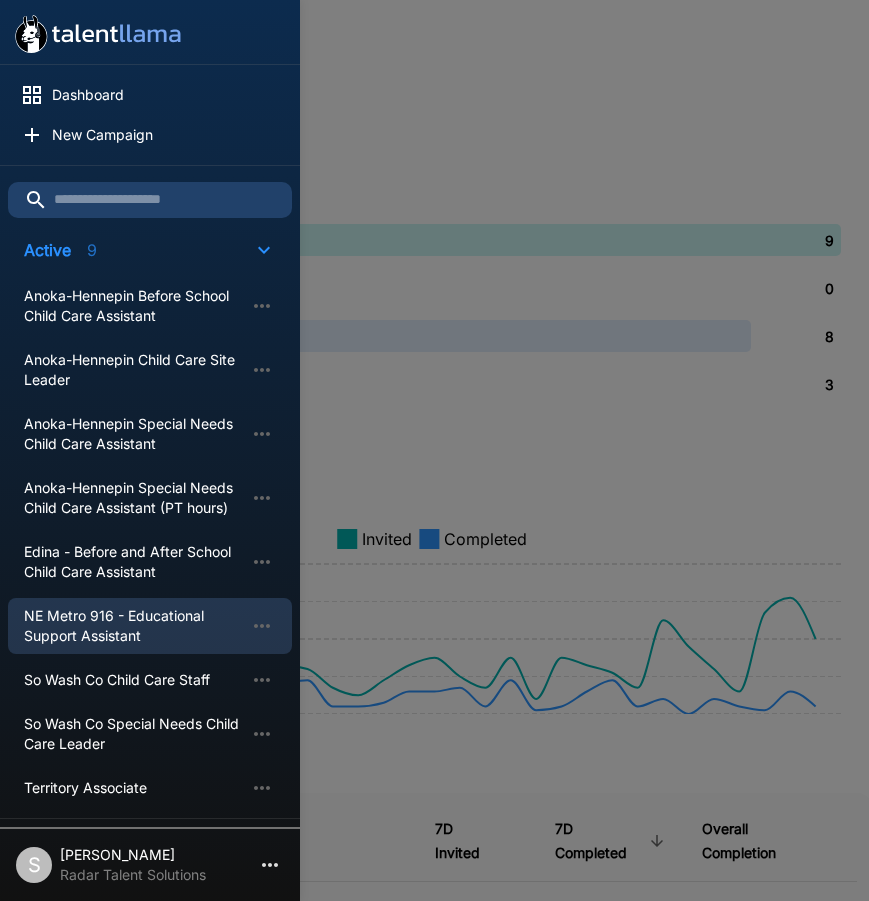 click on "NE Metro 916 - Educational Support Assistant" at bounding box center (134, 626) 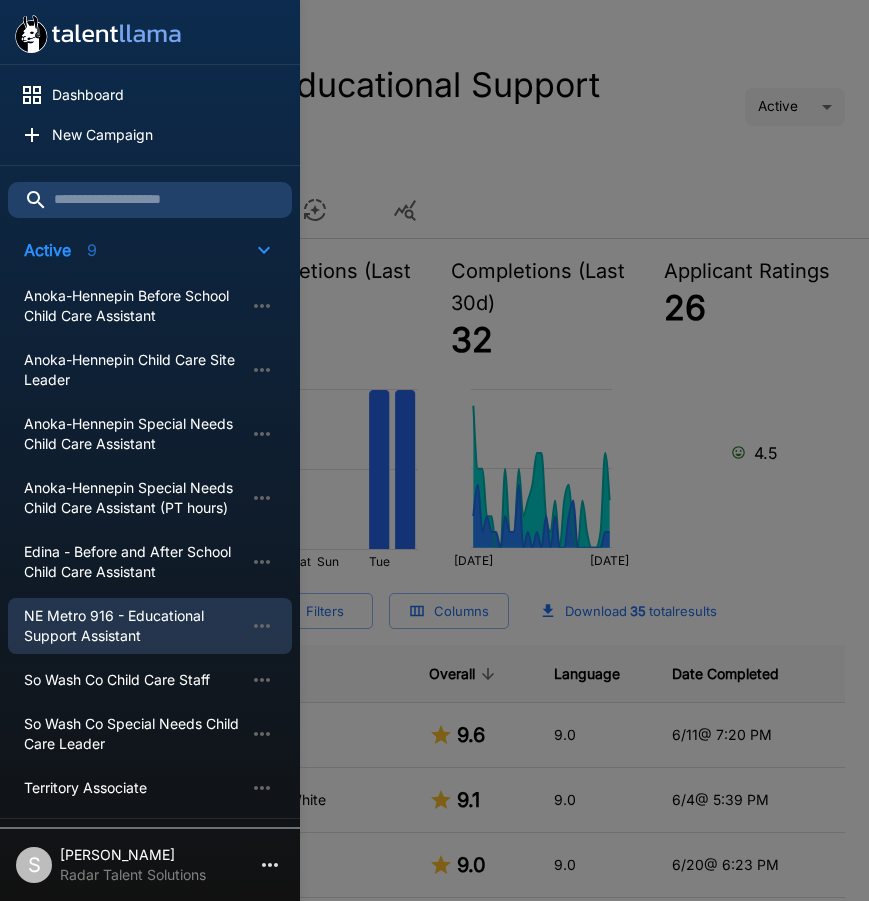 click at bounding box center (434, 450) 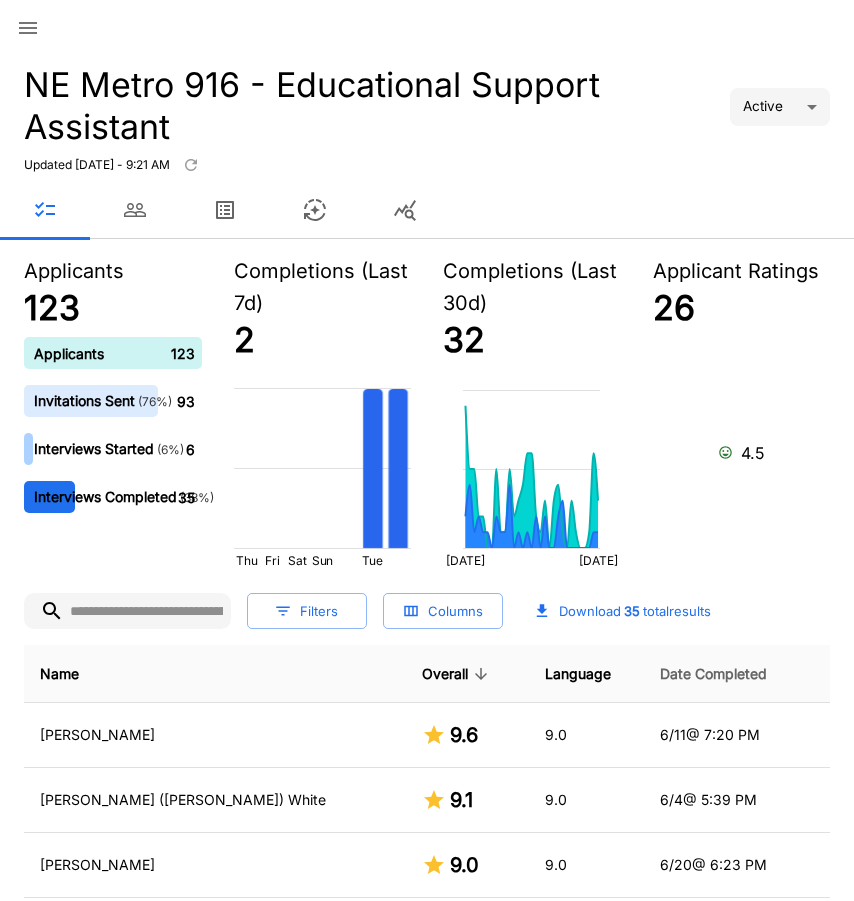 click on "Date Completed" at bounding box center (713, 674) 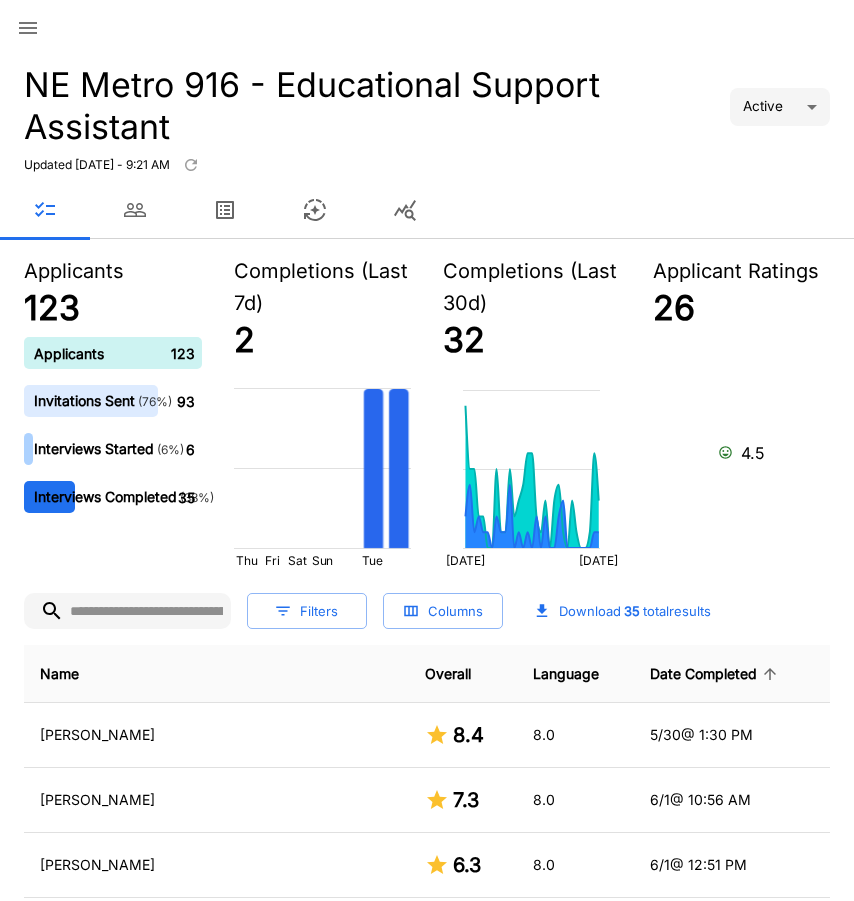 click on "Date Completed" at bounding box center (716, 674) 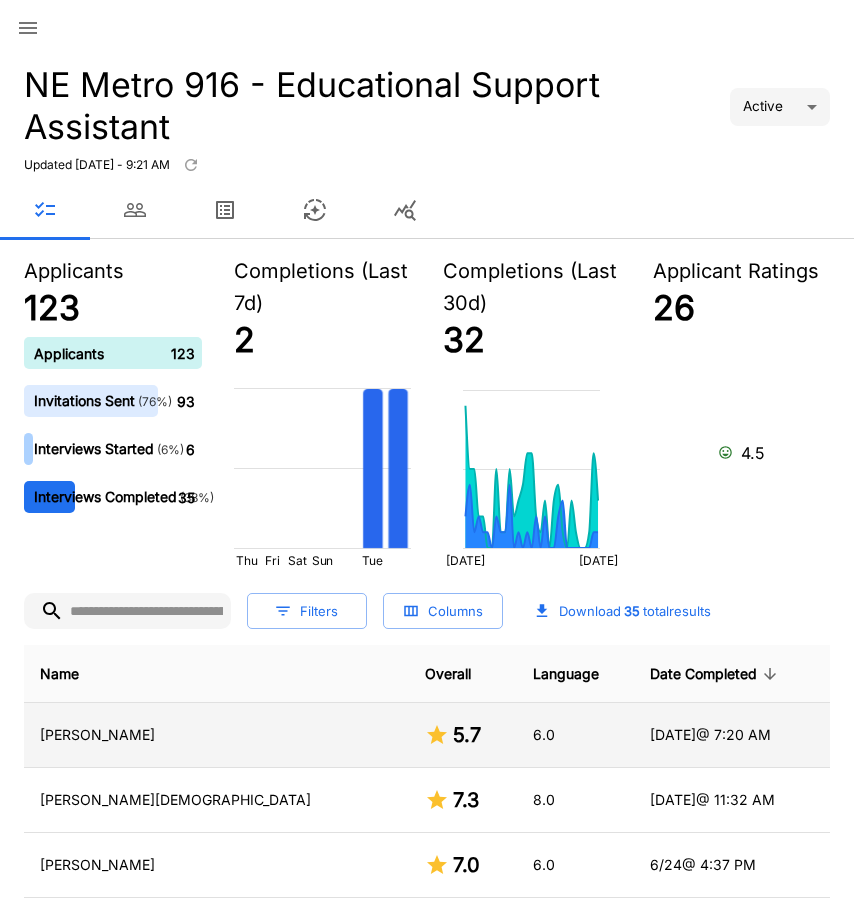 click on "[PERSON_NAME]" at bounding box center [216, 735] 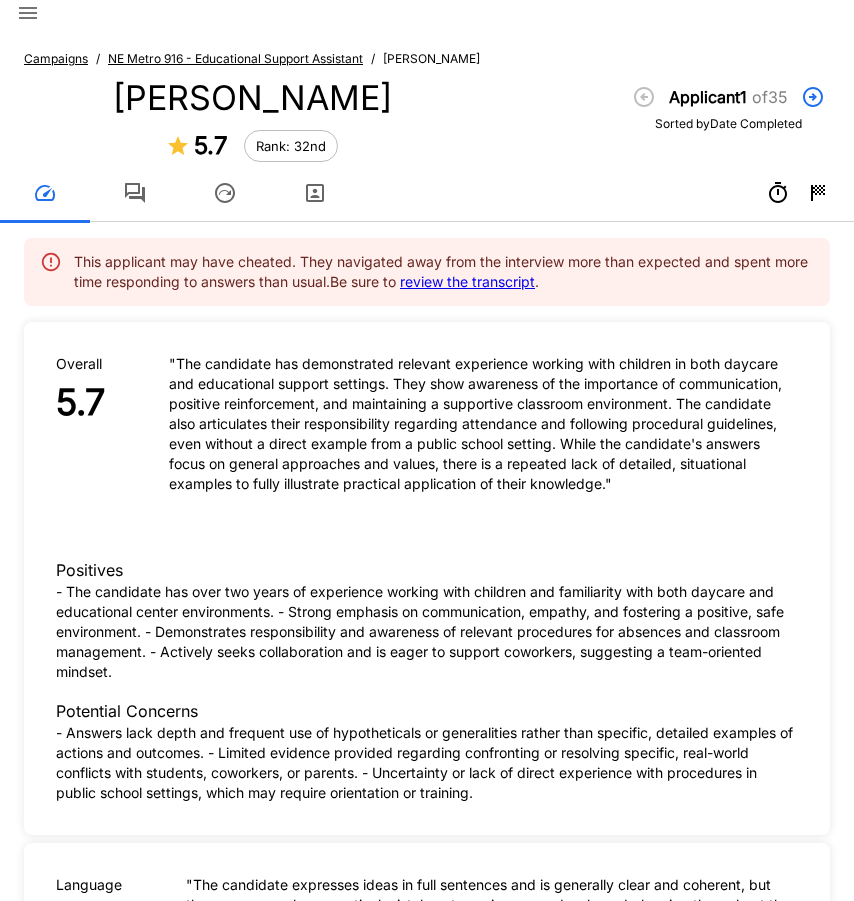 scroll, scrollTop: 0, scrollLeft: 0, axis: both 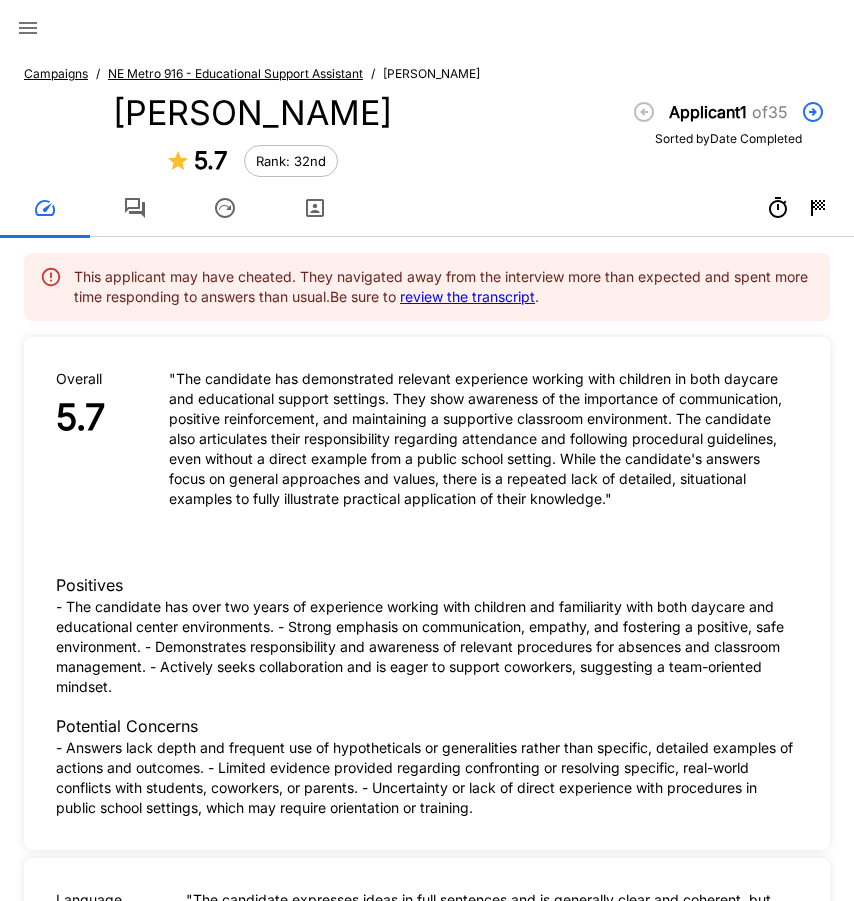 click 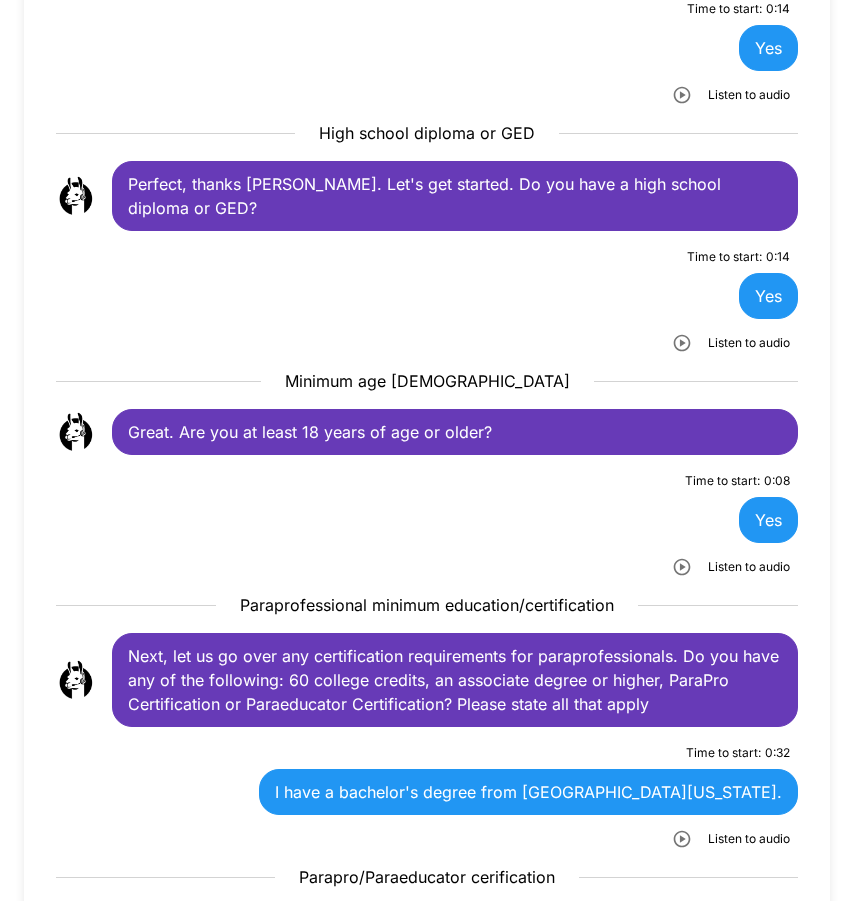 scroll, scrollTop: 800, scrollLeft: 0, axis: vertical 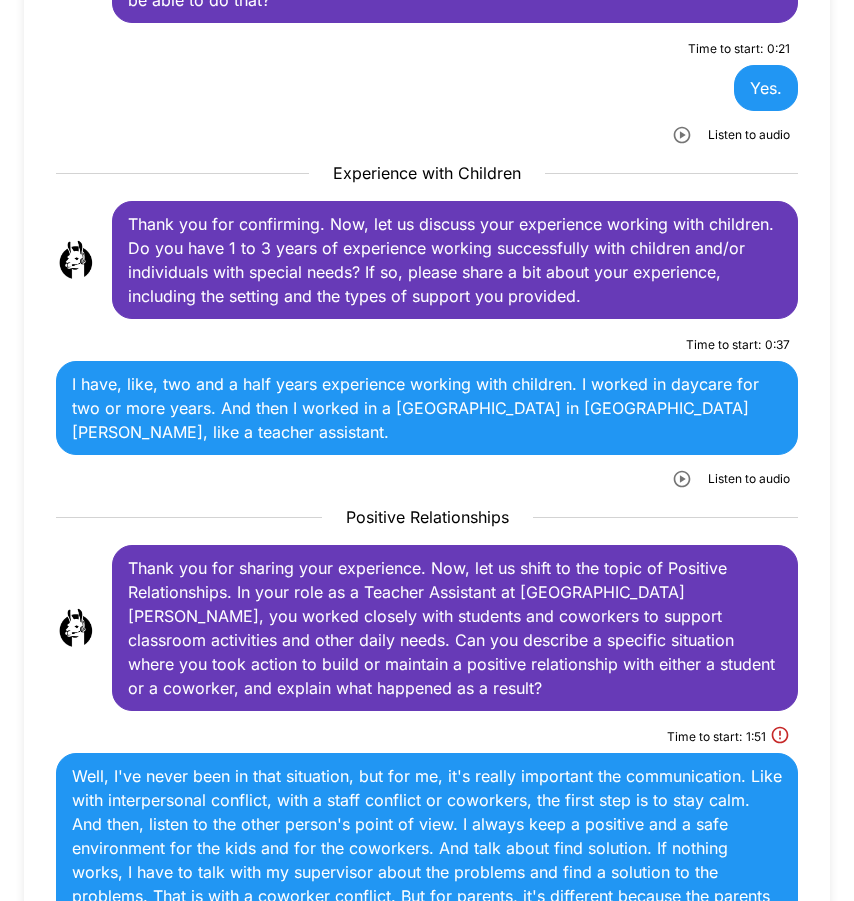 click 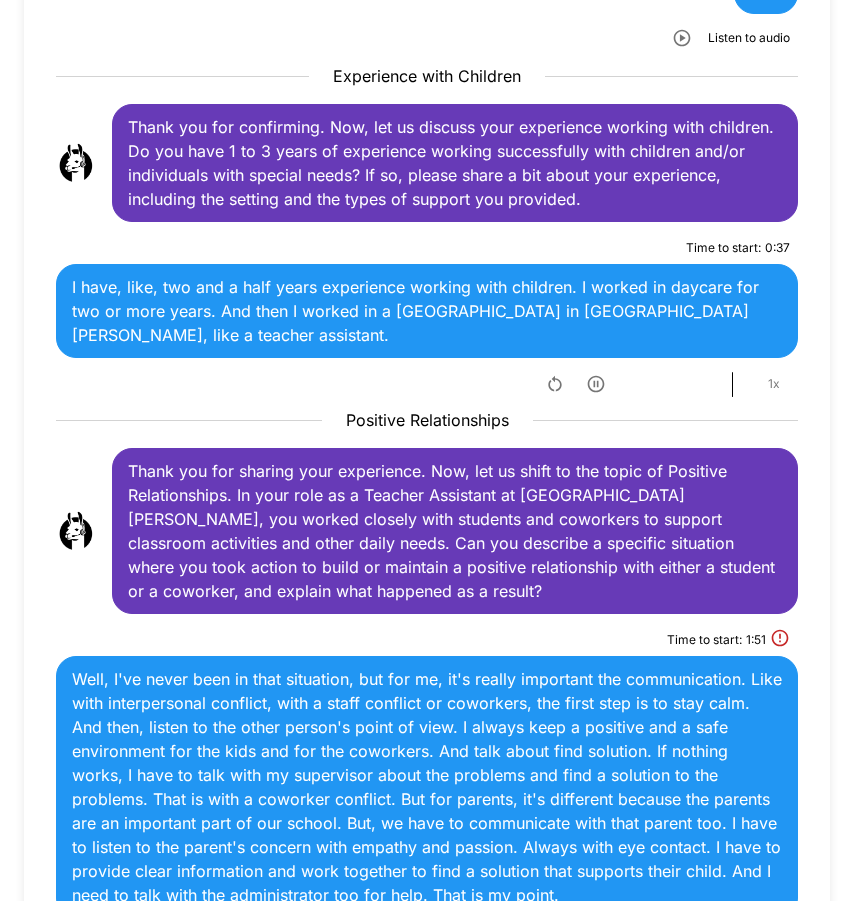 scroll, scrollTop: 1800, scrollLeft: 0, axis: vertical 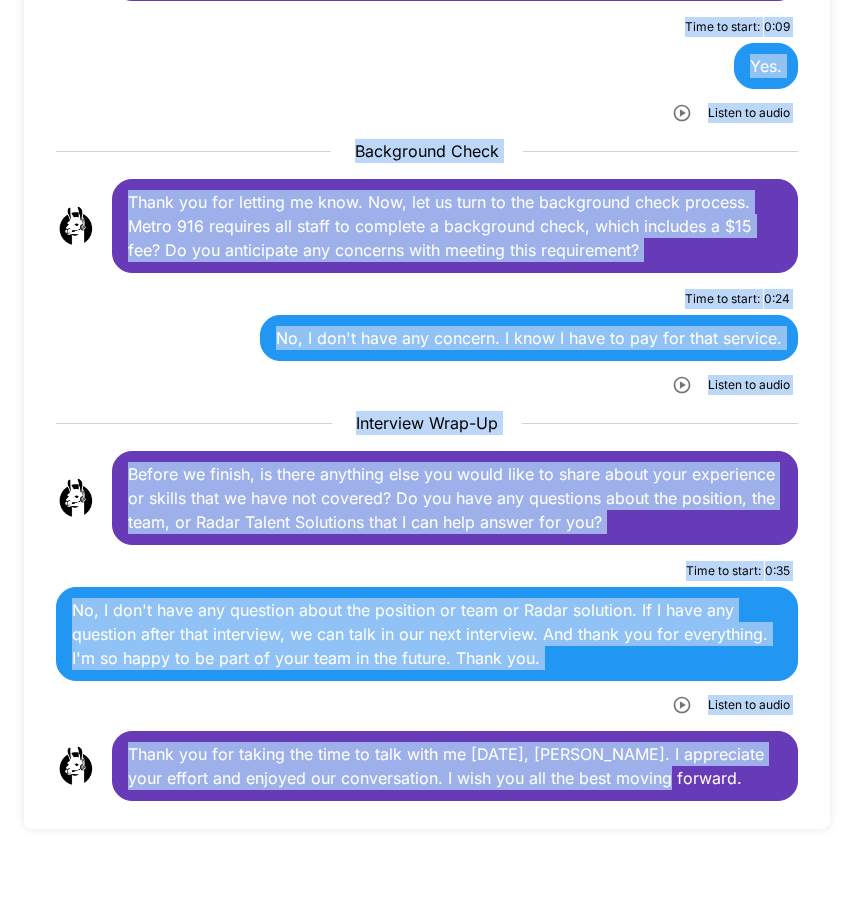 drag, startPoint x: 131, startPoint y: 432, endPoint x: 819, endPoint y: 788, distance: 774.6483 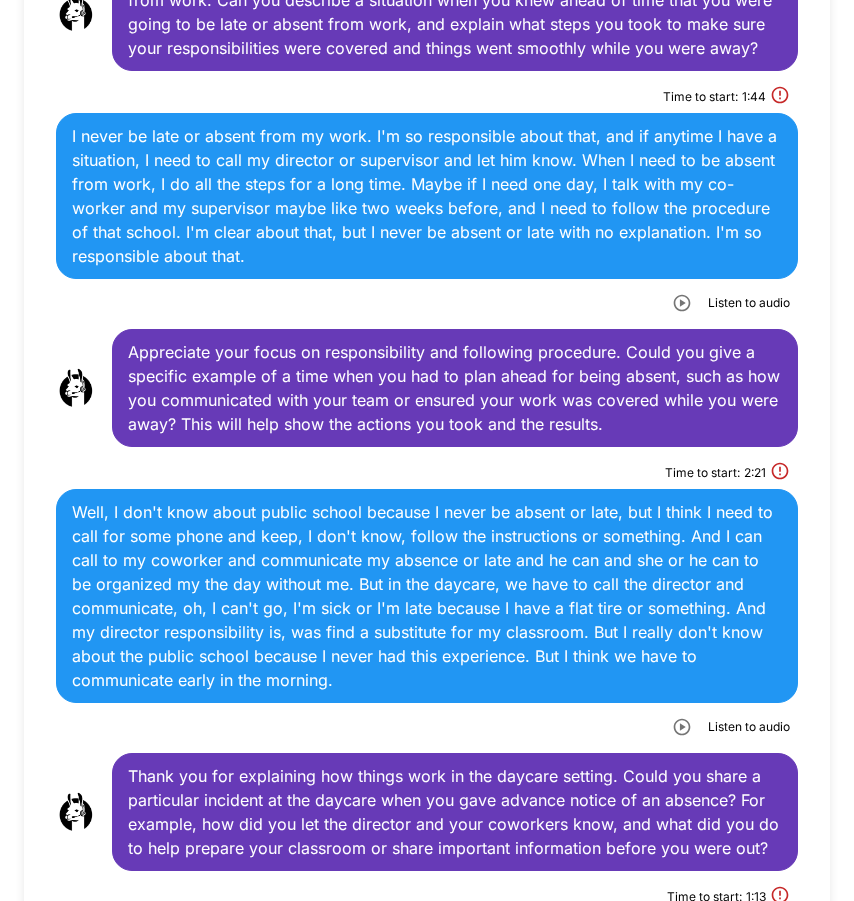 scroll, scrollTop: 5010, scrollLeft: 0, axis: vertical 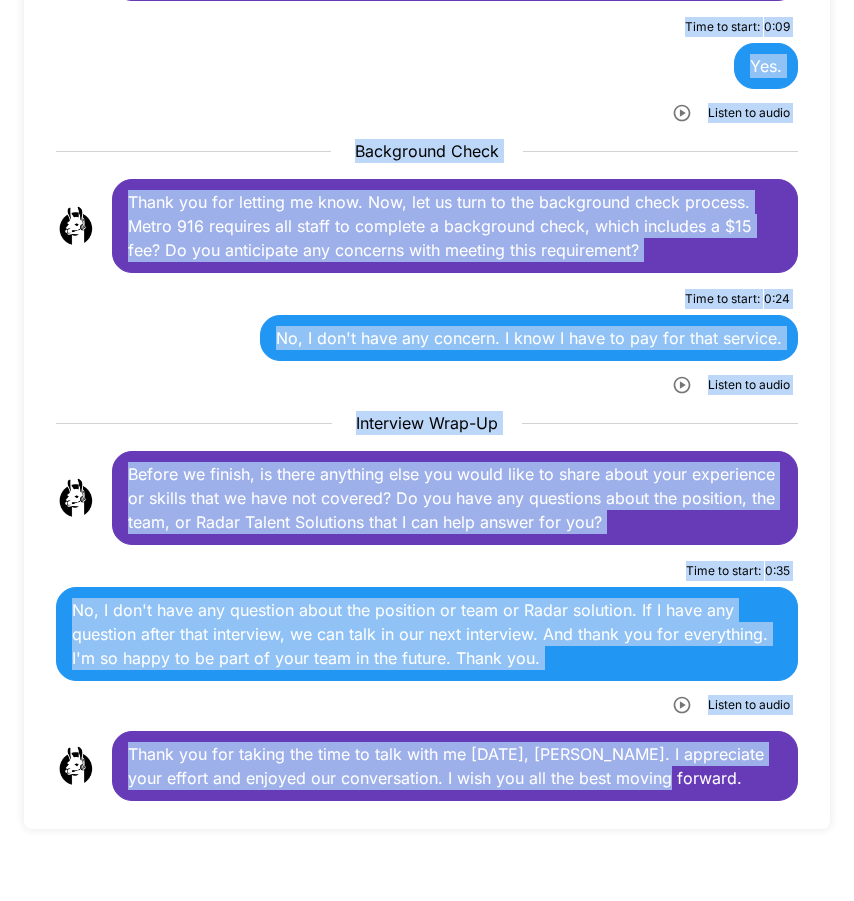 drag, startPoint x: 73, startPoint y: 175, endPoint x: 864, endPoint y: 832, distance: 1028.2655 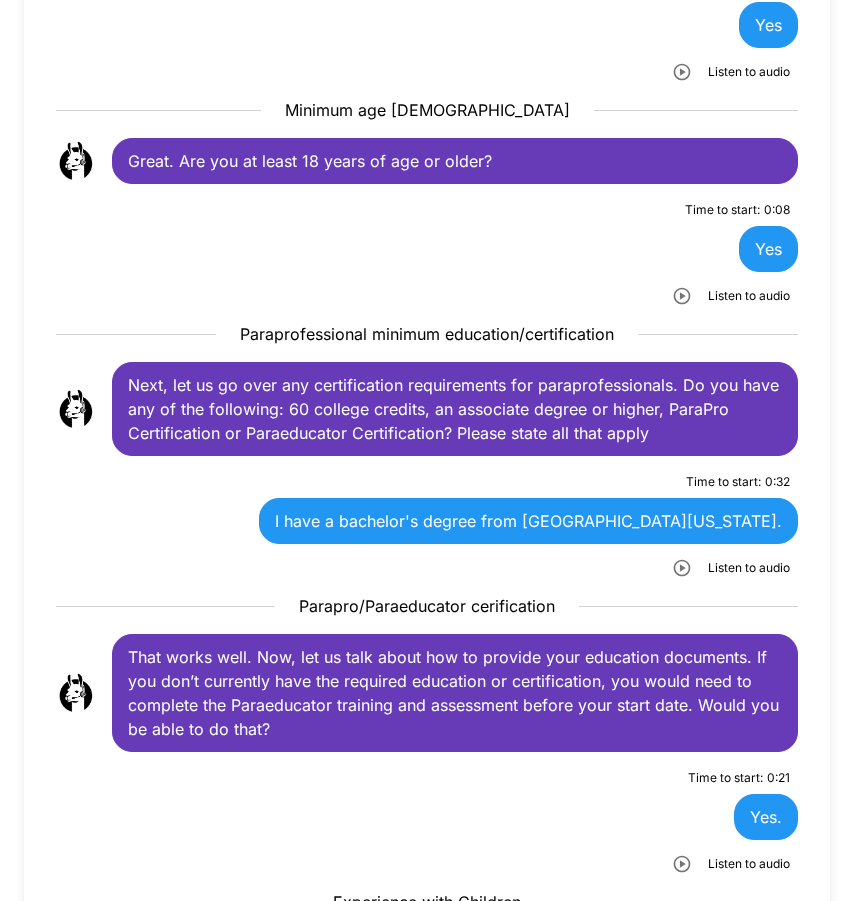 scroll, scrollTop: 410, scrollLeft: 0, axis: vertical 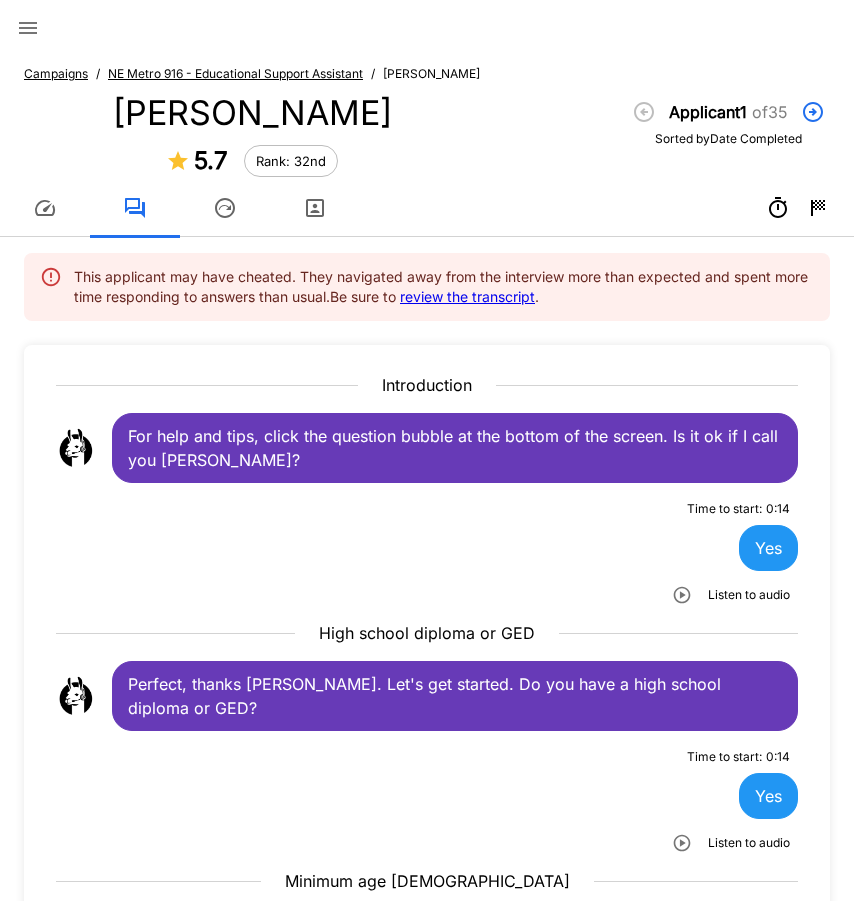click on "NE Metro 916 - Educational Support Assistant" at bounding box center [235, 73] 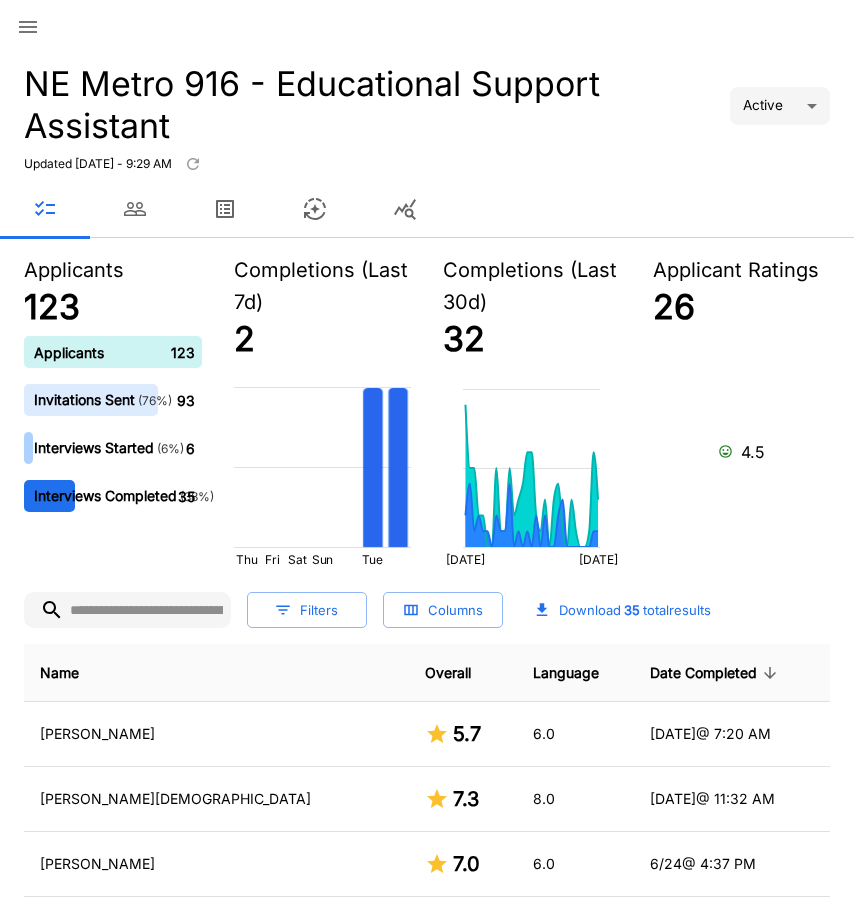 scroll, scrollTop: 0, scrollLeft: 0, axis: both 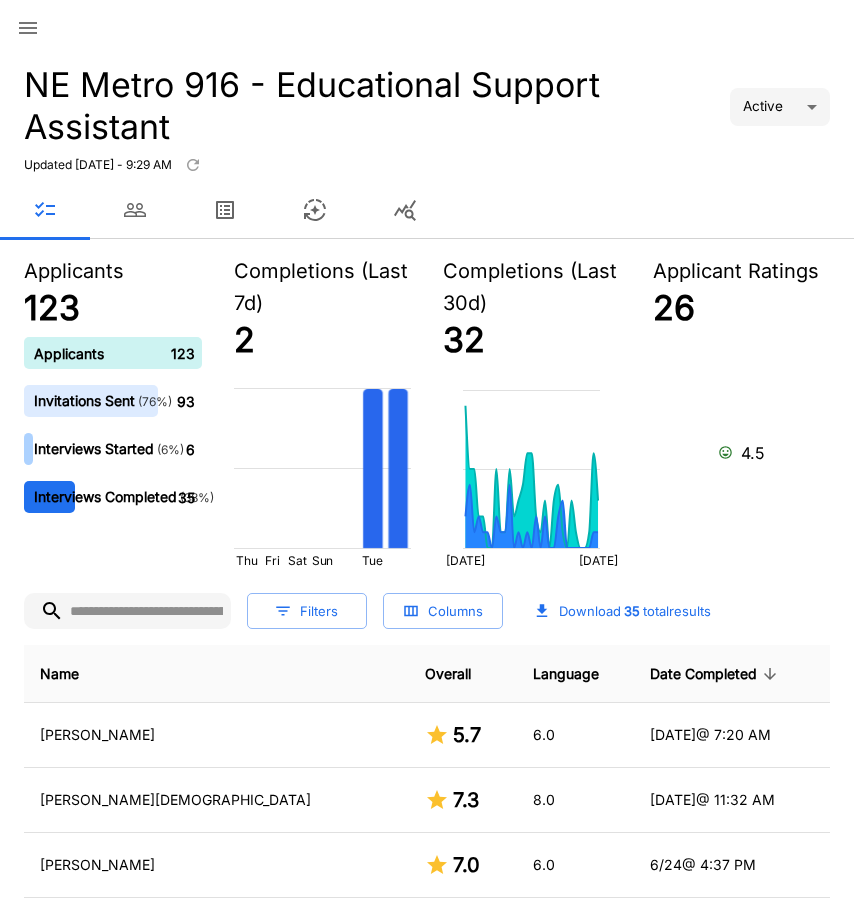 click 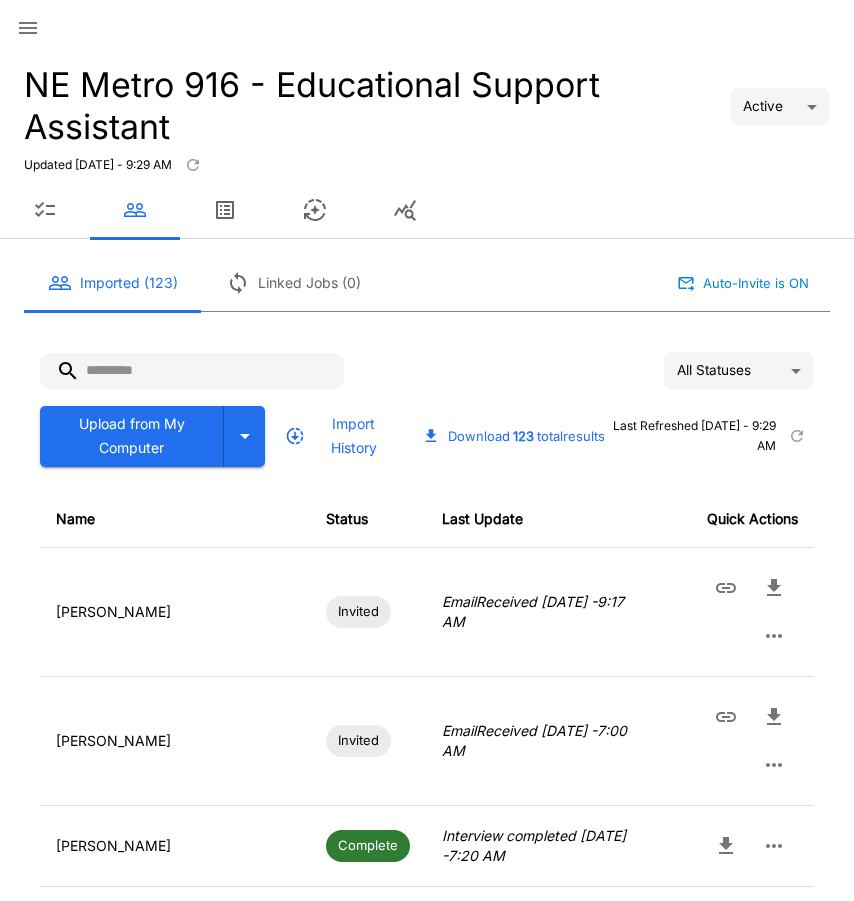 click at bounding box center (192, 371) 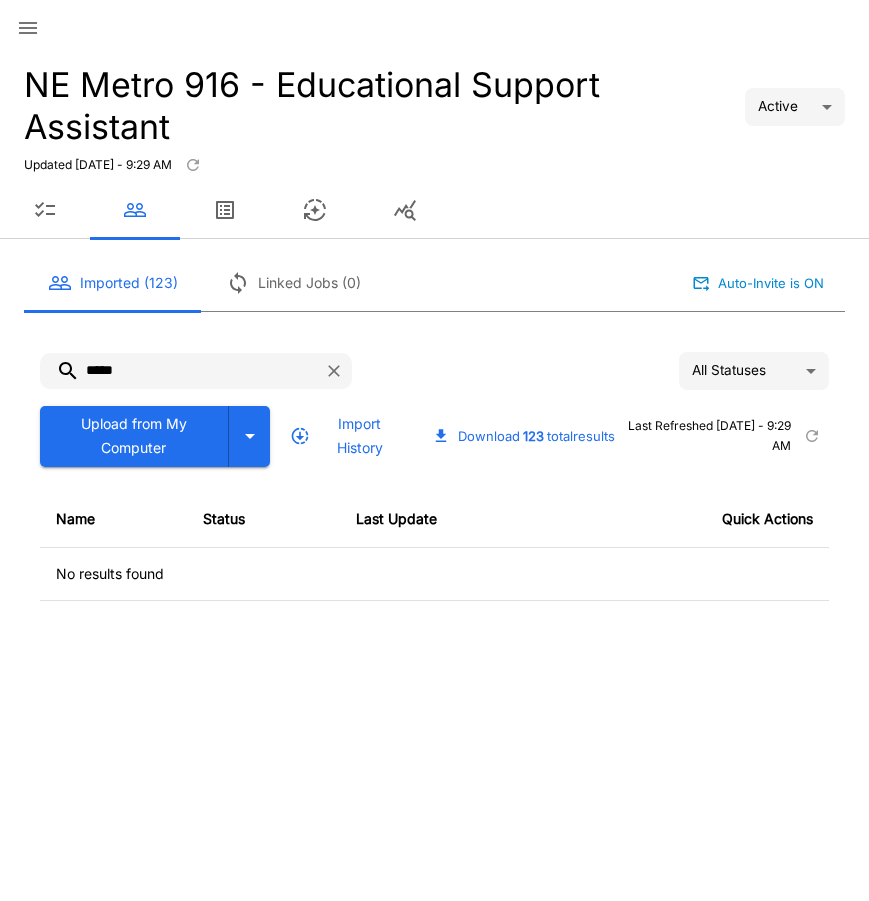 type on "*****" 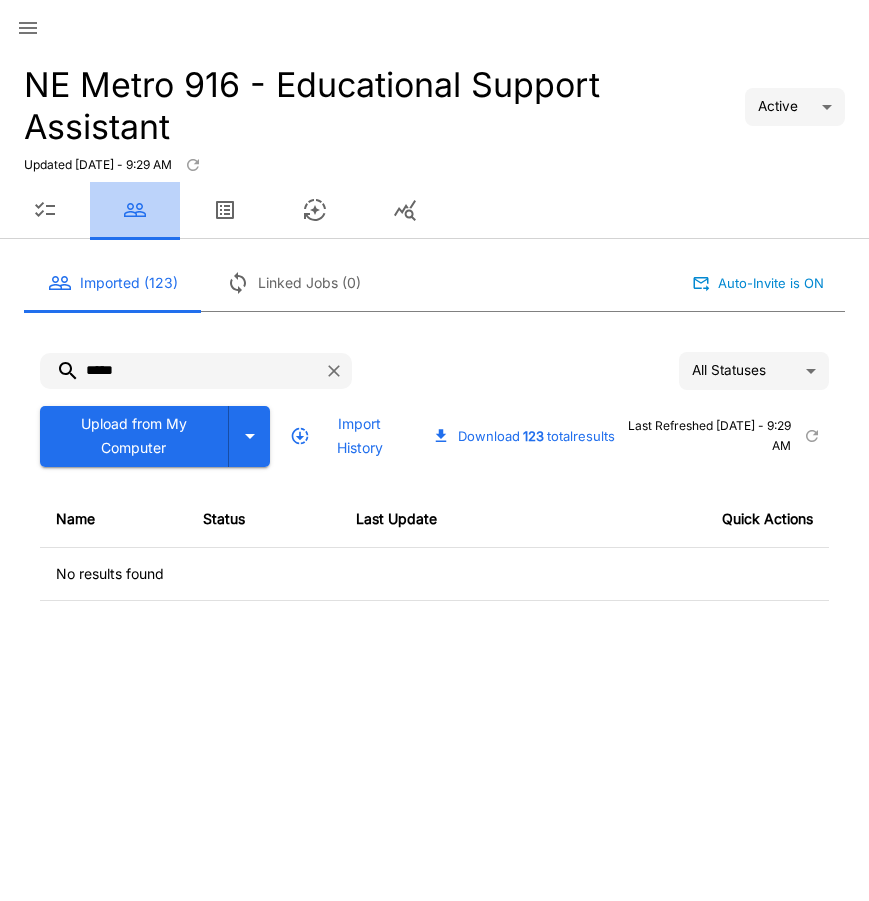 click 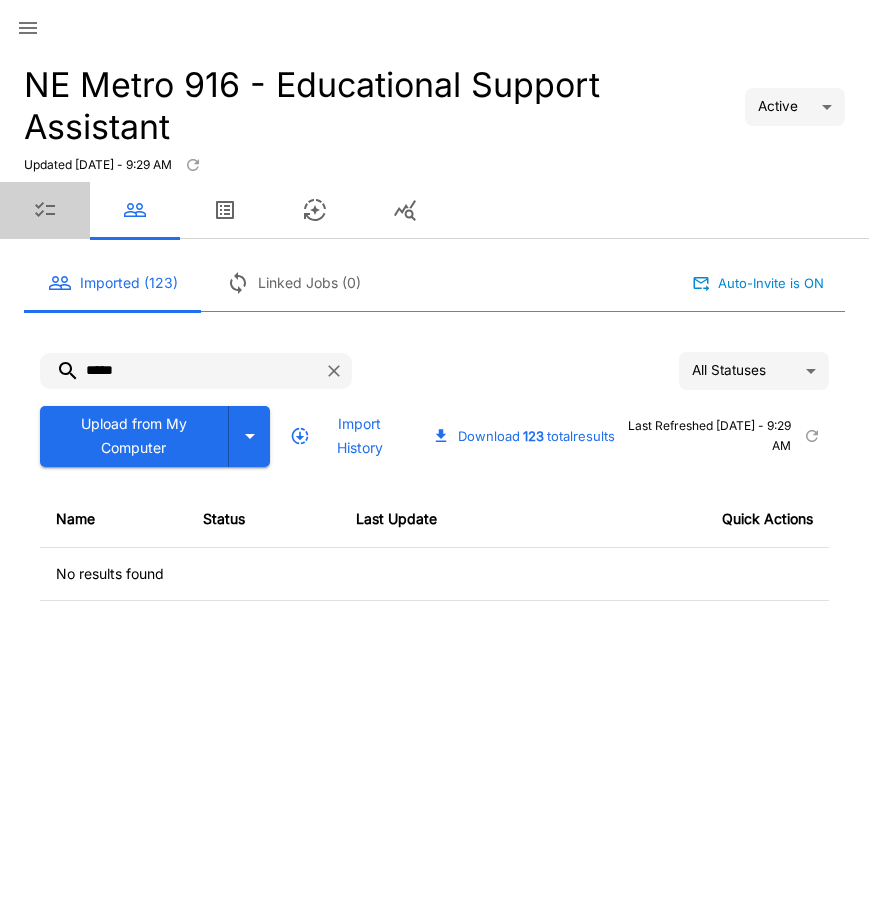click at bounding box center (45, 210) 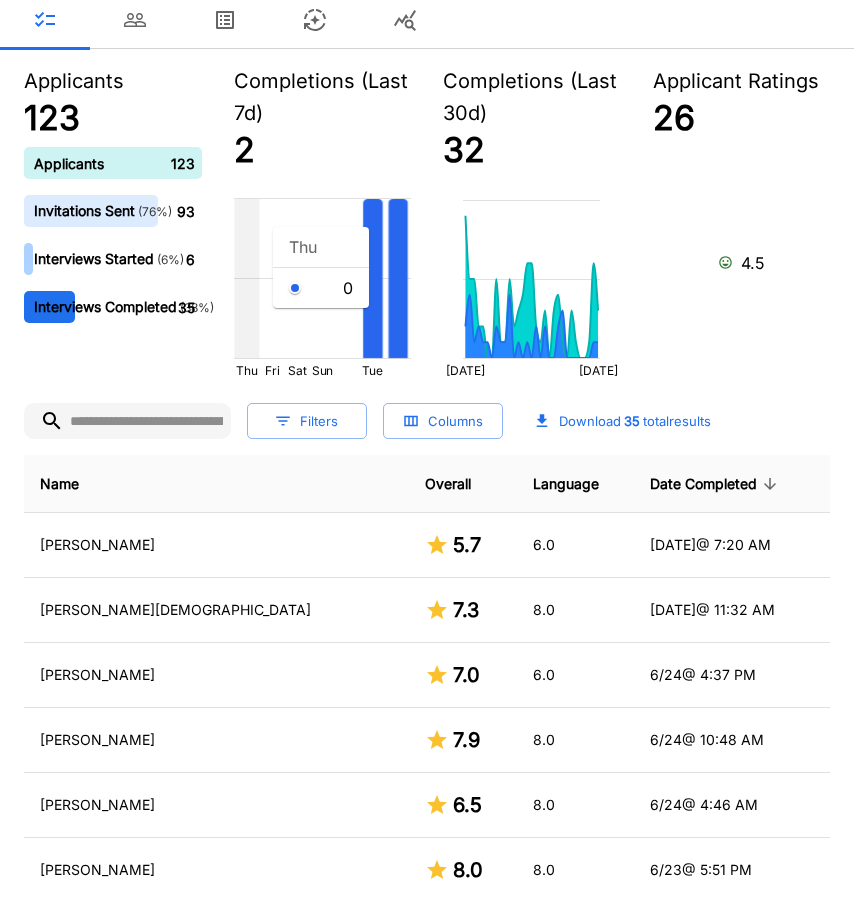 scroll, scrollTop: 0, scrollLeft: 0, axis: both 